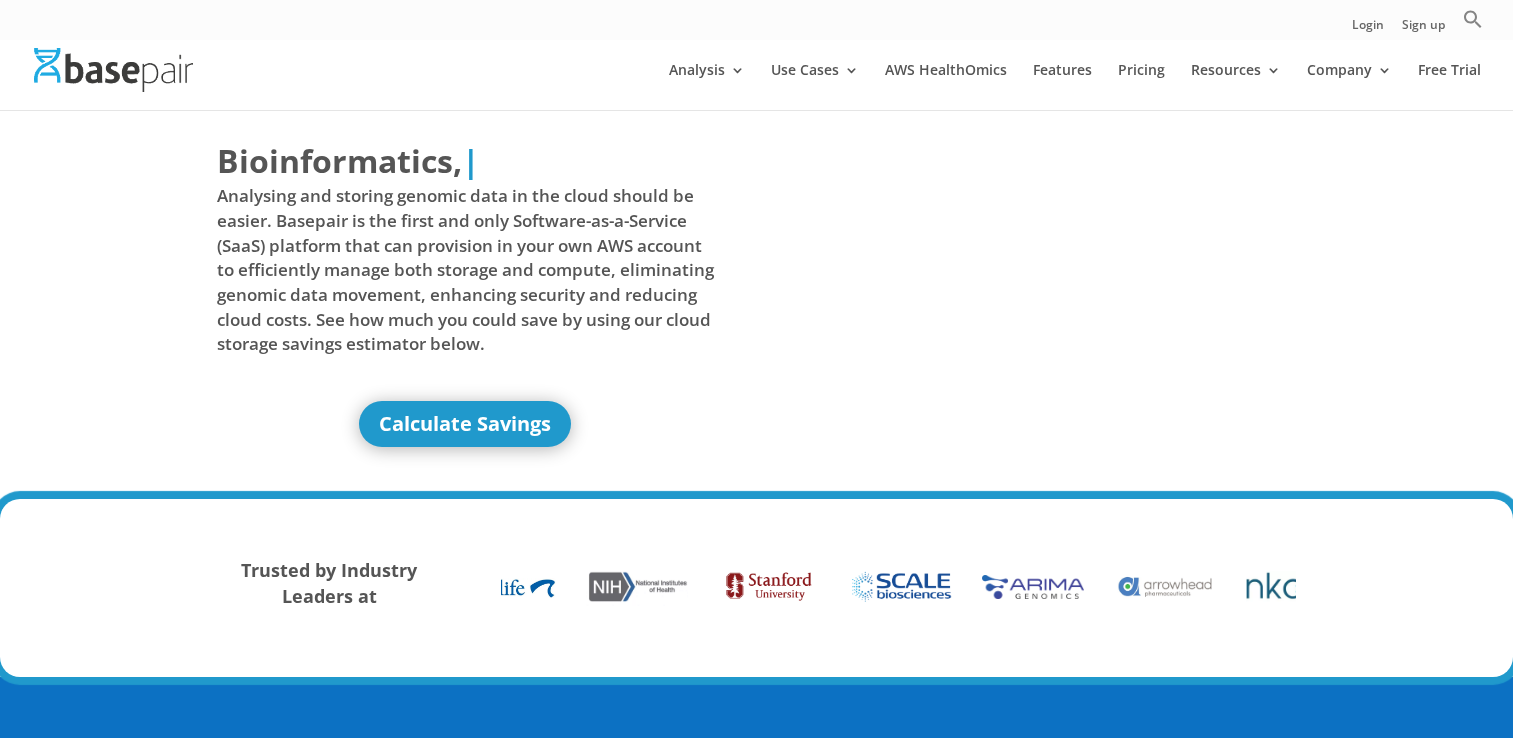 scroll, scrollTop: 0, scrollLeft: 0, axis: both 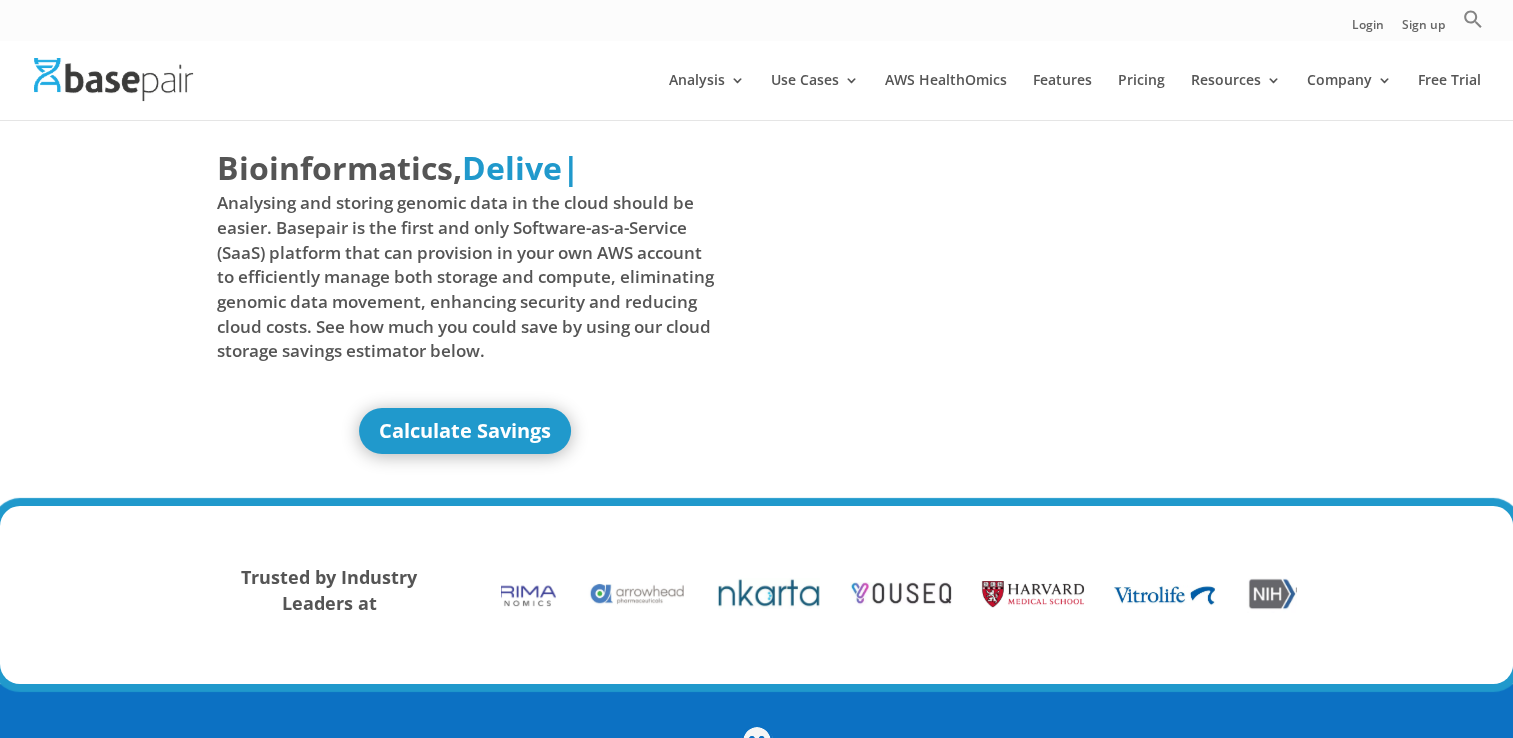 drag, startPoint x: 413, startPoint y: 653, endPoint x: 429, endPoint y: -54, distance: 707.181 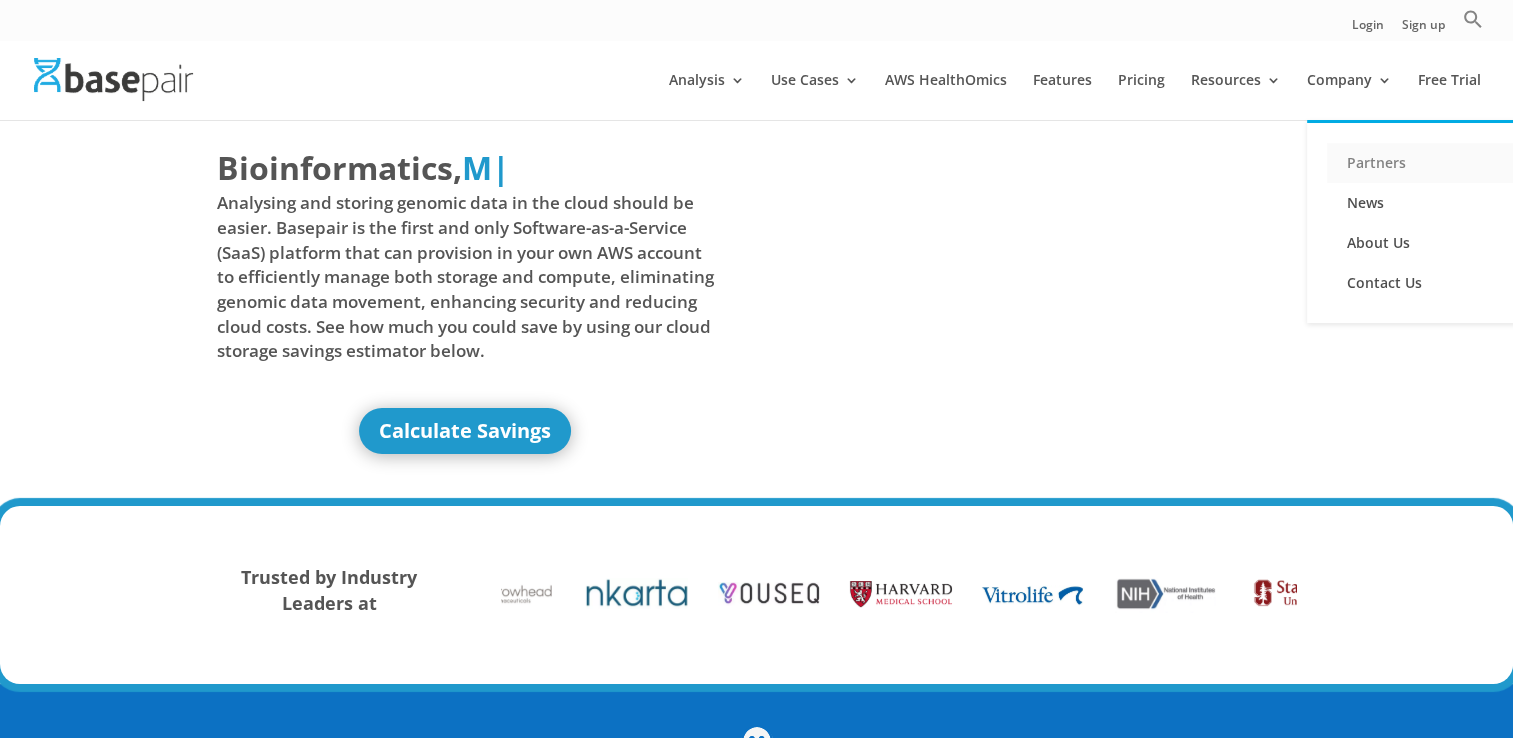 click on "Partners" at bounding box center [1427, 163] 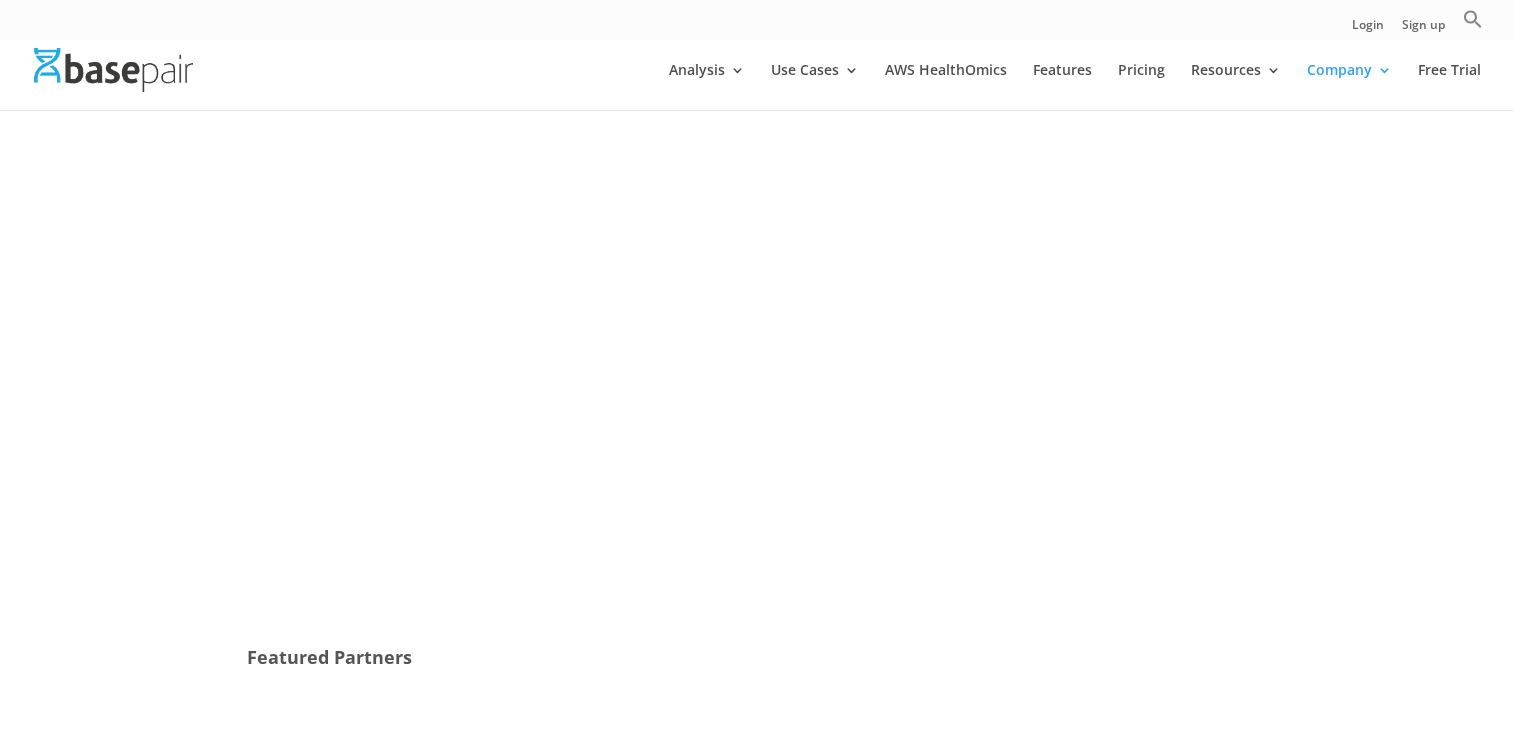 scroll, scrollTop: 0, scrollLeft: 0, axis: both 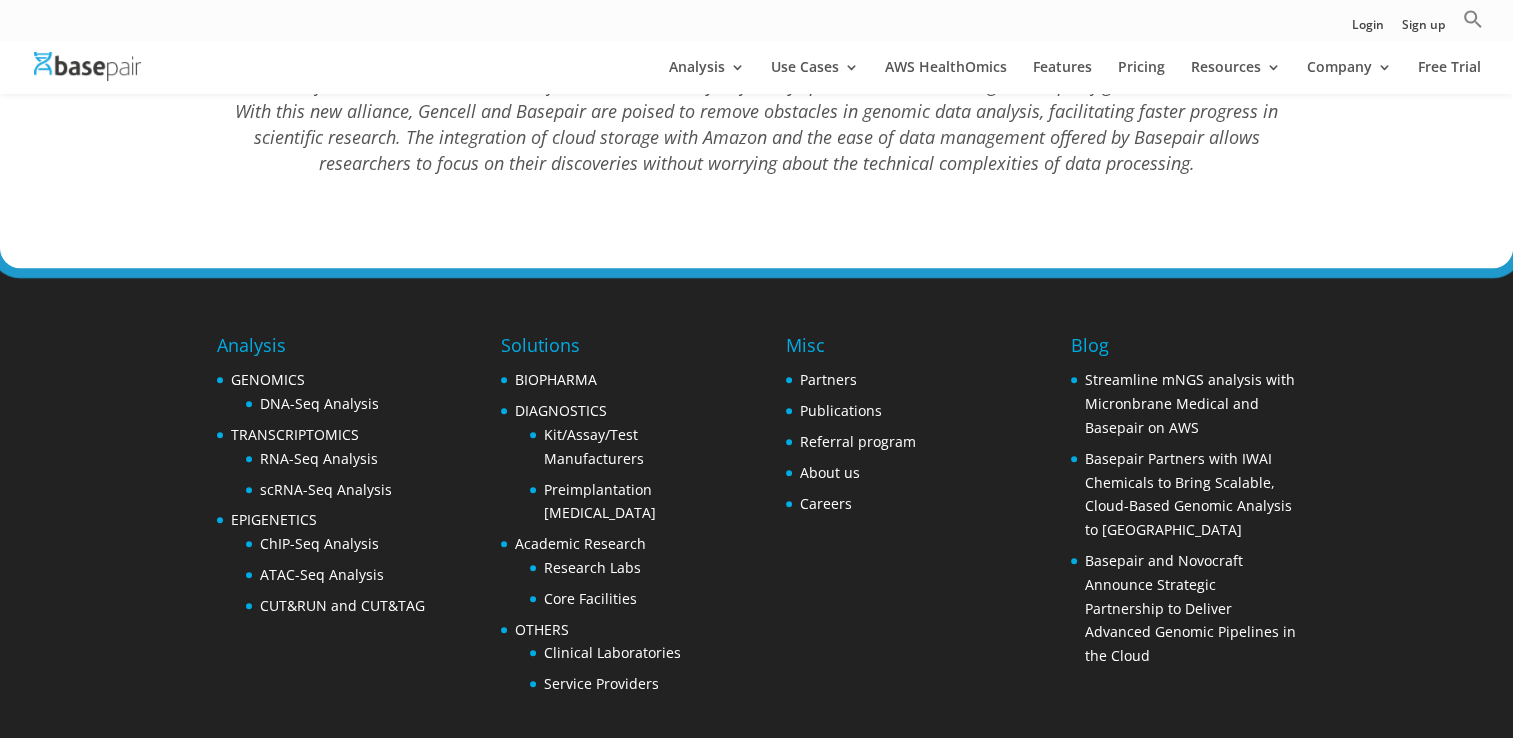 click on "Analysis GENOMICS
DNA-Seq Analysis
TRANSCRIPTOMICS
RNA-Seq Analysis
scRNA-Seq Analysis
EPIGENETICS
ChIP-Seq Analysis
ATAC-Seq Analysis
CUT&RUN and CUT&TAG
Solutions BIOPHARMA
DIAGNOSTICS
Kit/Assay/Test Manufacturers
Preimplantation Genetic Testing
Academic Research
Research Labs
Core Facilities
OTHERS
Clinical Laboratories
Service Providers
Misc
Partners
Publications
Referral program
About us
Careers
Blog
Streamline mNGS analysis with Micronbrane Medical and Basepair on AWS
Basepair Partners with IWAI Chemicals to Bring Scalable, Cloud-Based Genomic Analysis to Japan
Basepair and Novocraft Announce Strategic Partnership to Deliver Advanced Genomic Pipelines in the Cloud" at bounding box center [757, 515] 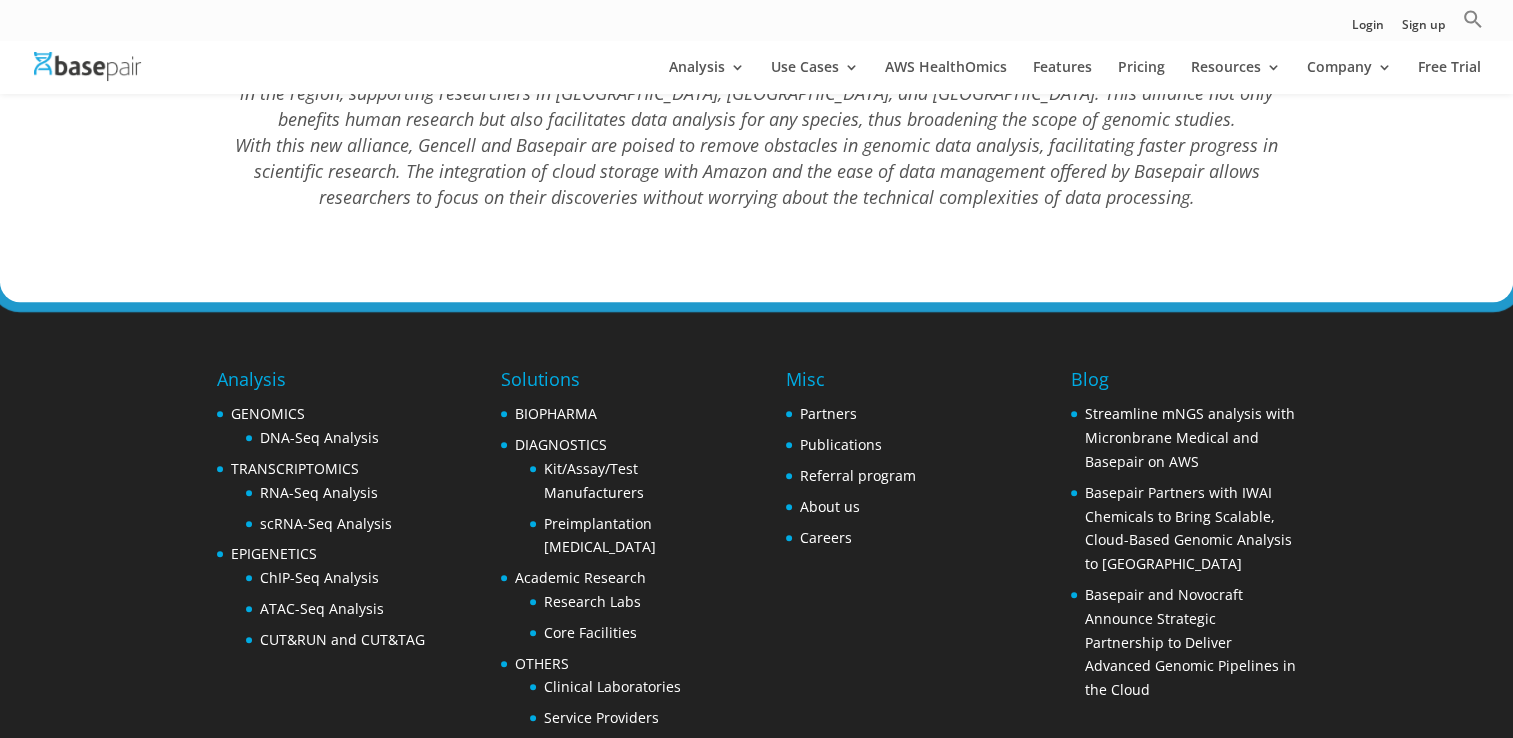 scroll, scrollTop: 8929, scrollLeft: 0, axis: vertical 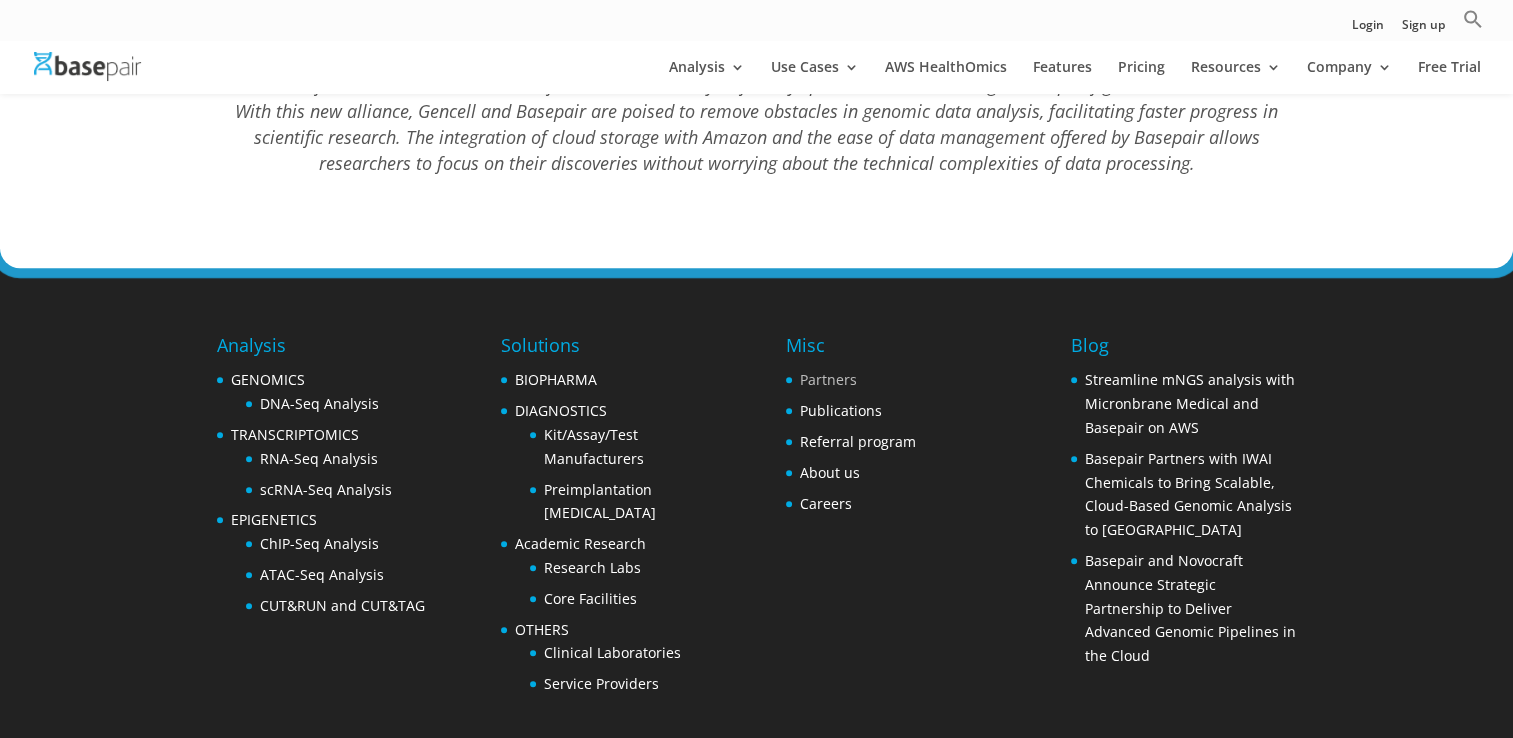 click on "Partners" at bounding box center [828, 379] 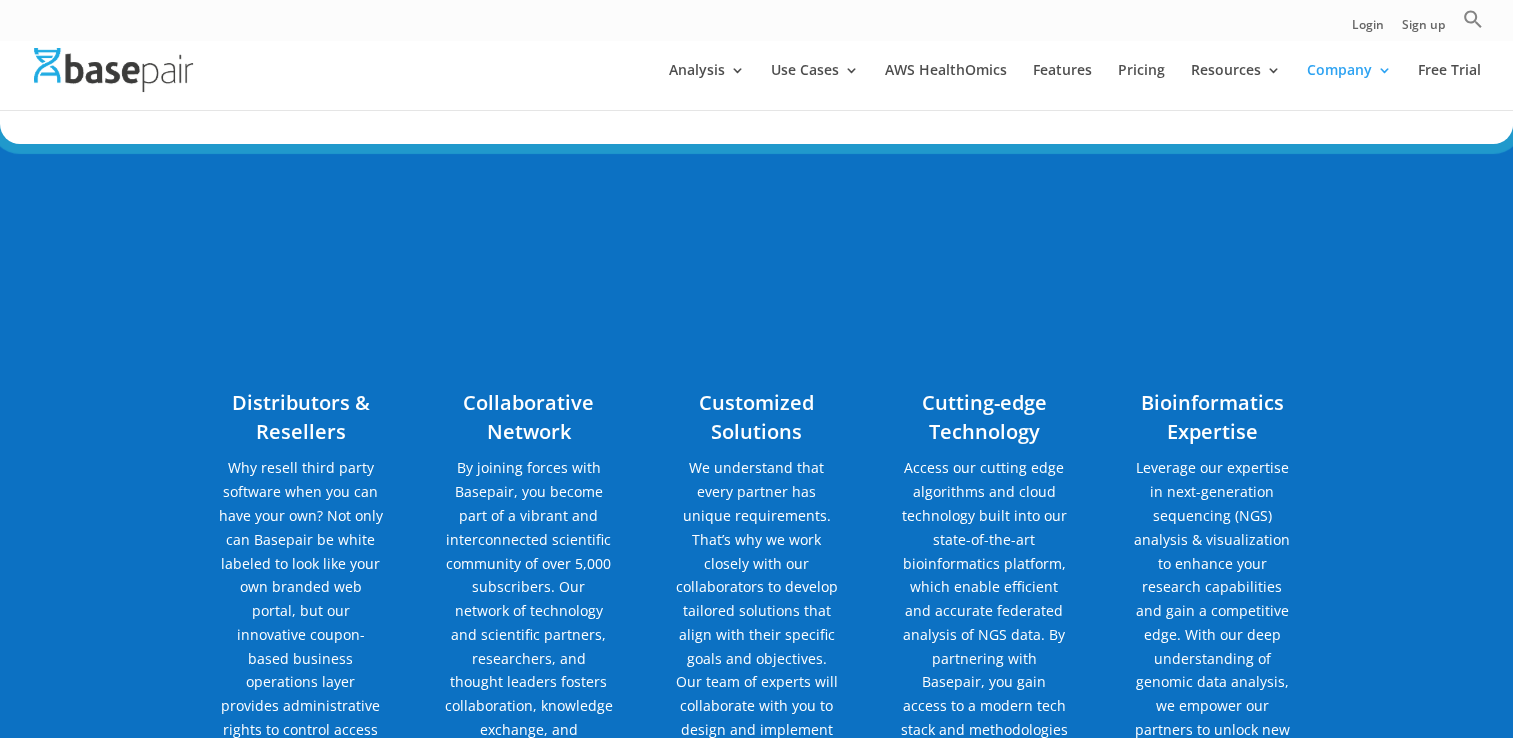 scroll, scrollTop: 400, scrollLeft: 0, axis: vertical 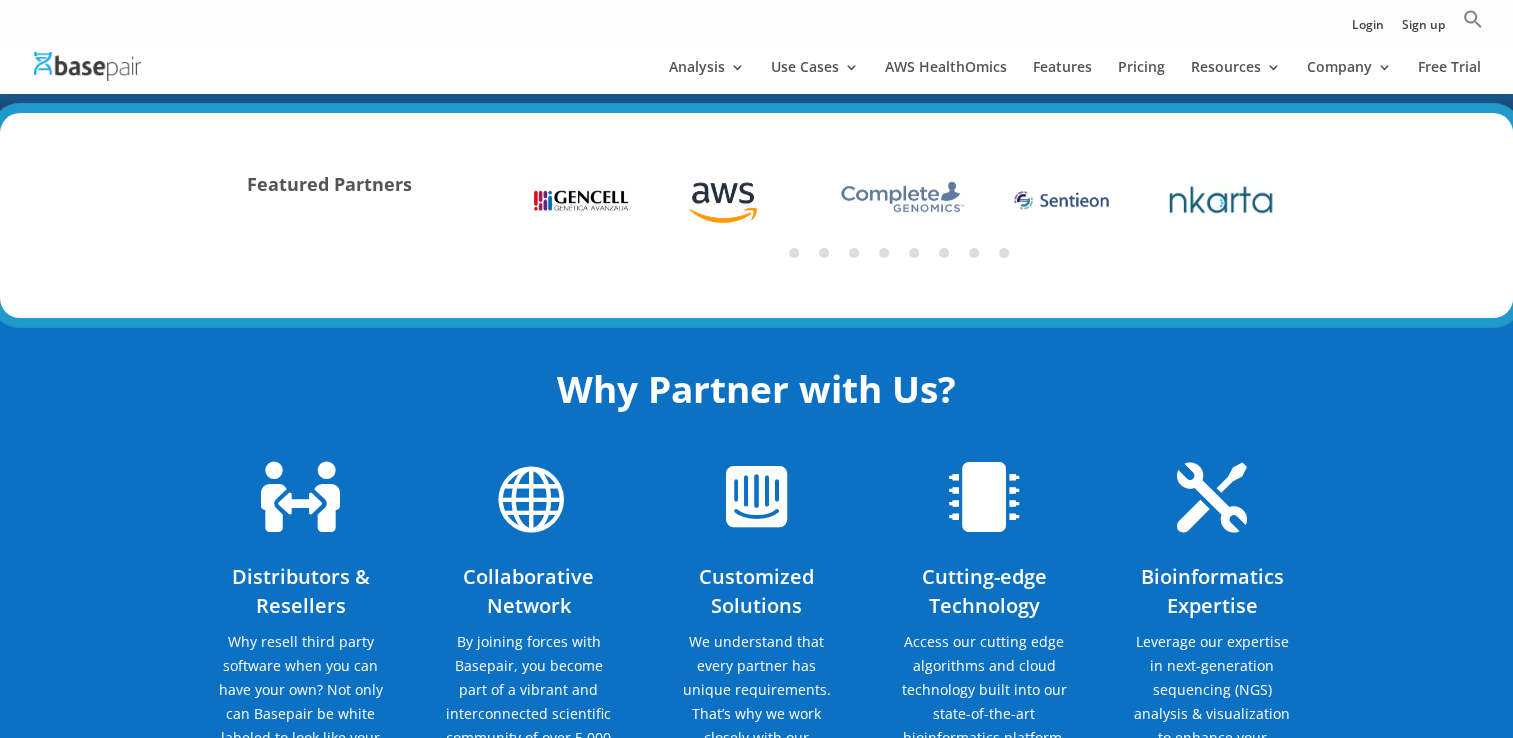 drag, startPoint x: 895, startPoint y: 226, endPoint x: 541, endPoint y: 269, distance: 356.60202 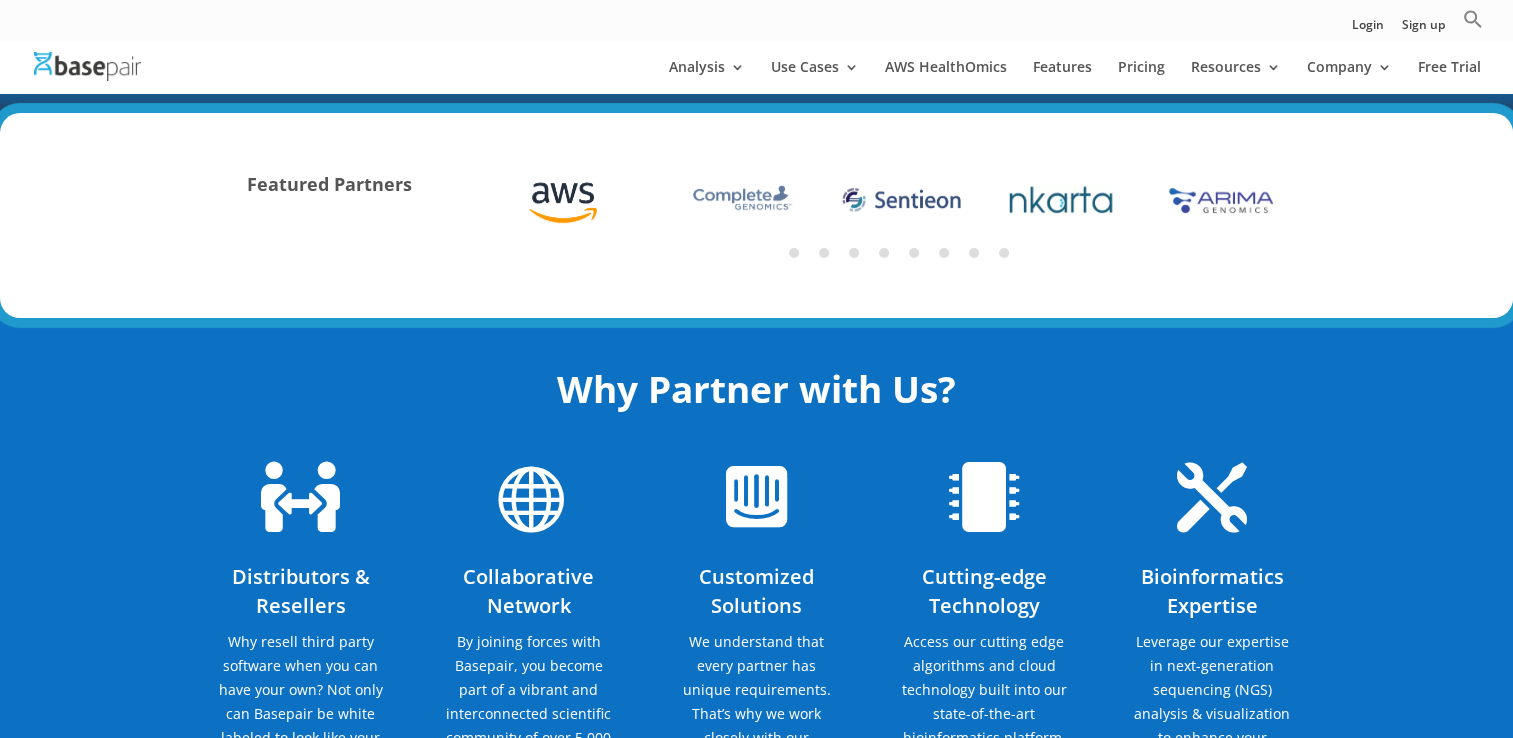 drag, startPoint x: 1000, startPoint y: 196, endPoint x: 603, endPoint y: 242, distance: 399.6561 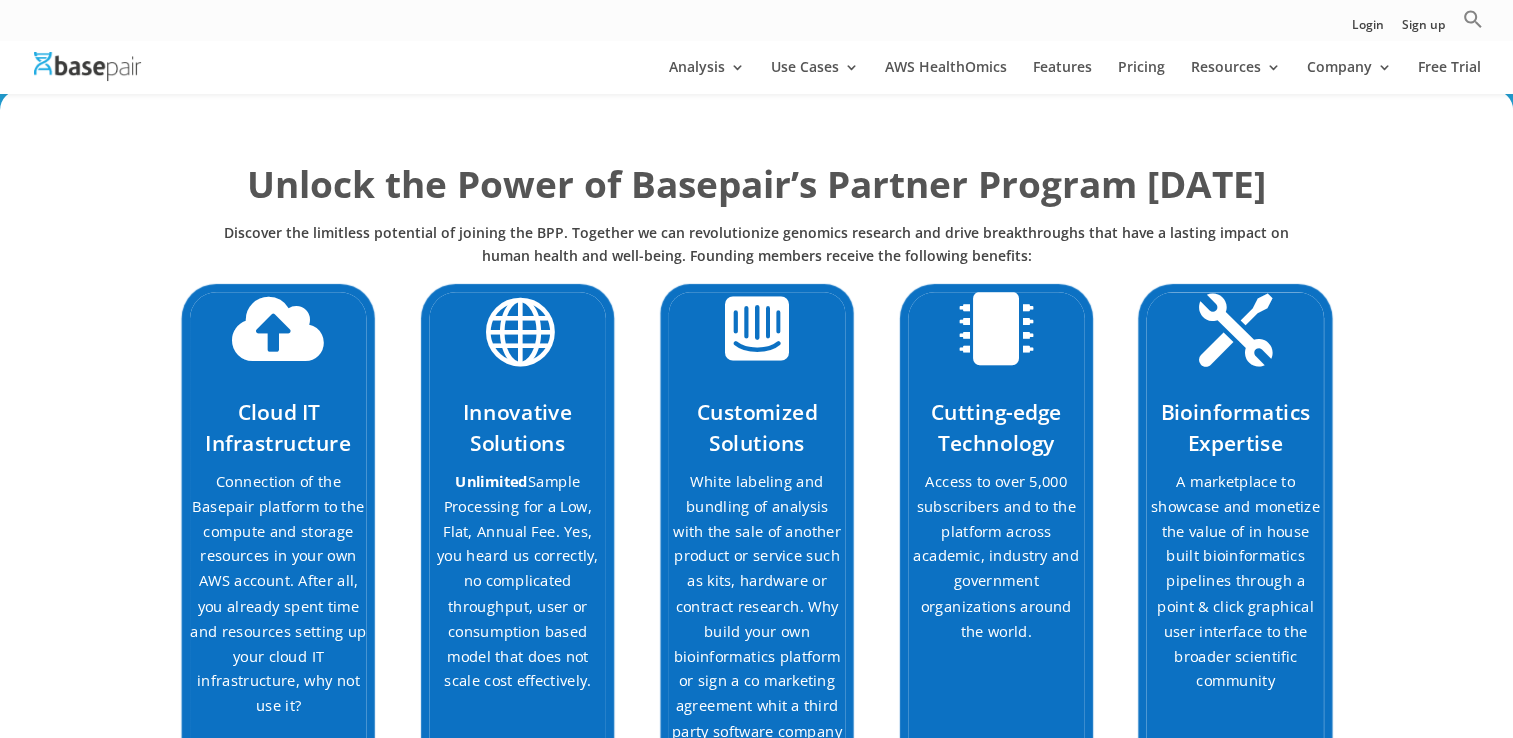 scroll, scrollTop: 1400, scrollLeft: 0, axis: vertical 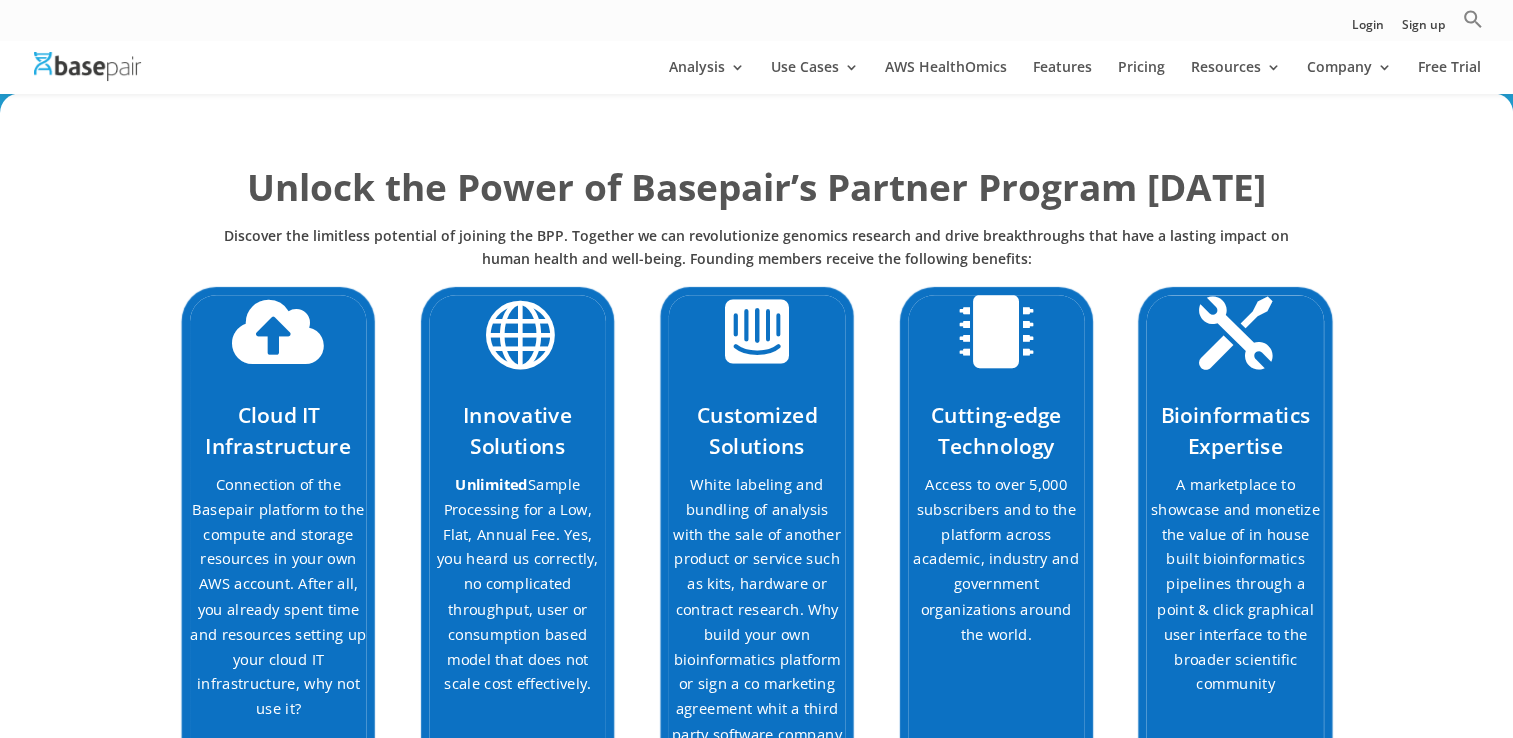 click on "Cloud IT Infrastructure" at bounding box center [278, 430] 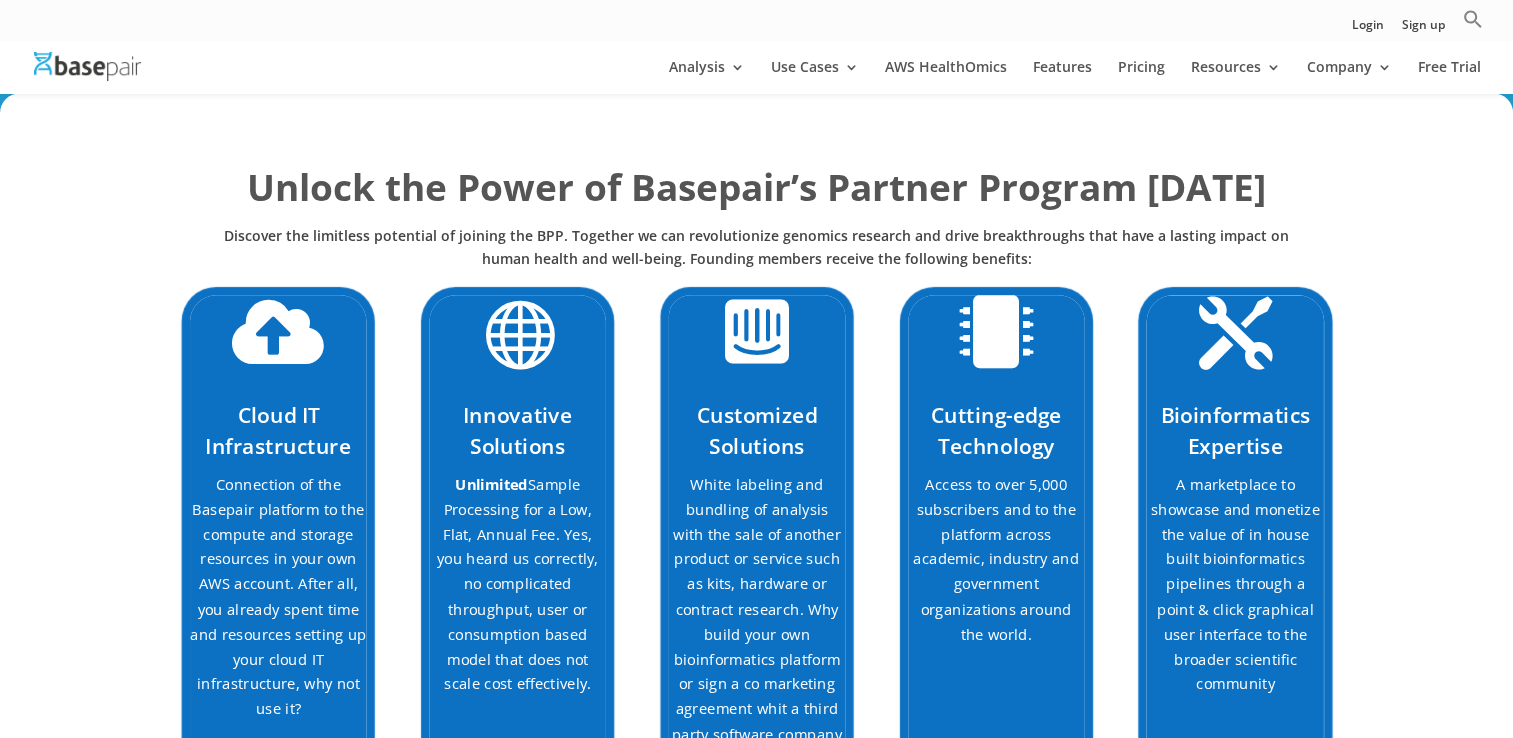 click on "Innovative Solutions" at bounding box center [517, 435] 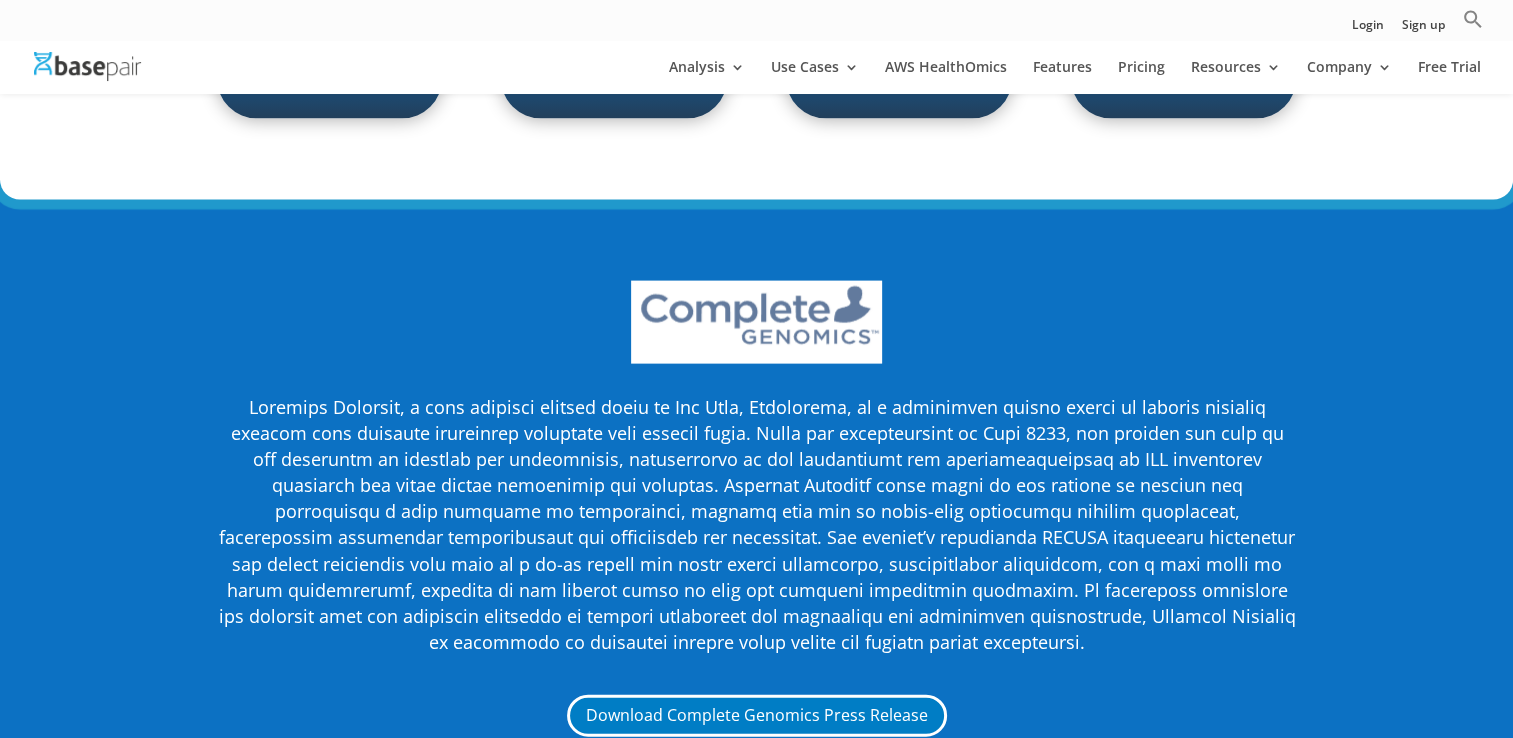 scroll, scrollTop: 4900, scrollLeft: 0, axis: vertical 